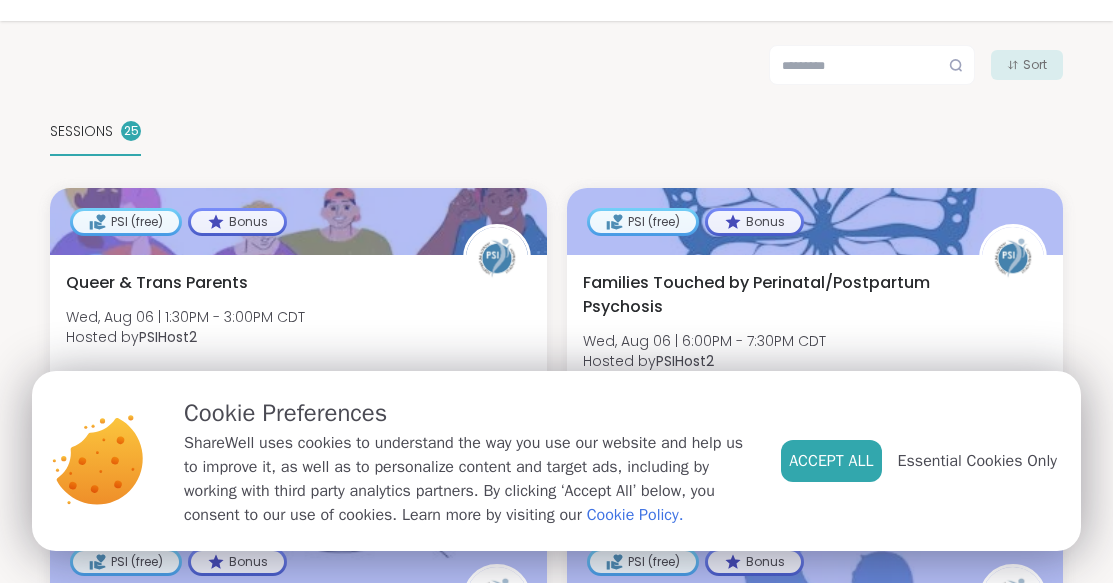 scroll, scrollTop: 391, scrollLeft: 0, axis: vertical 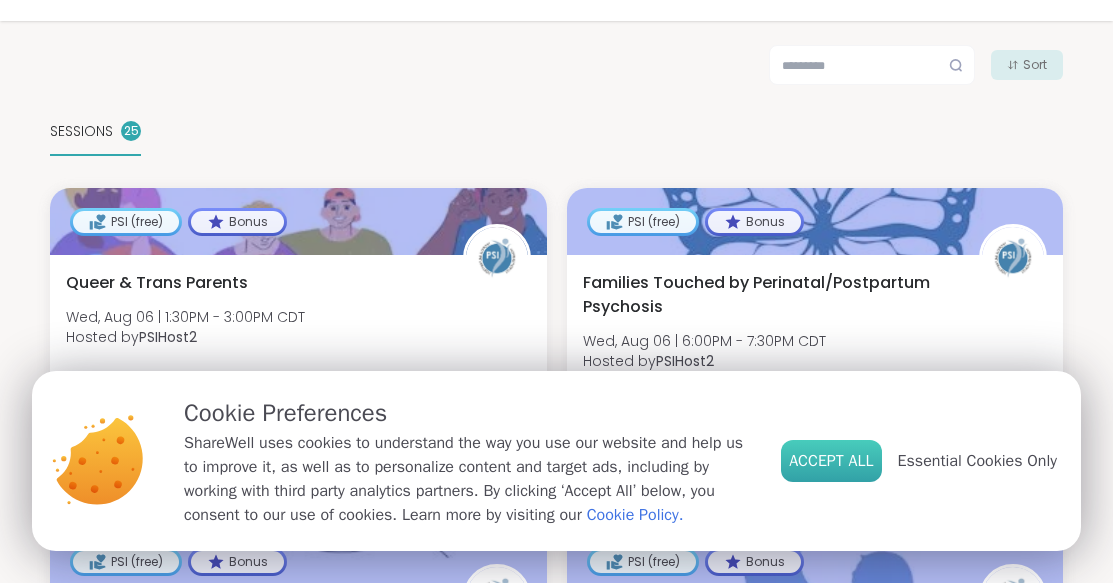 click on "Accept All" at bounding box center [831, 461] 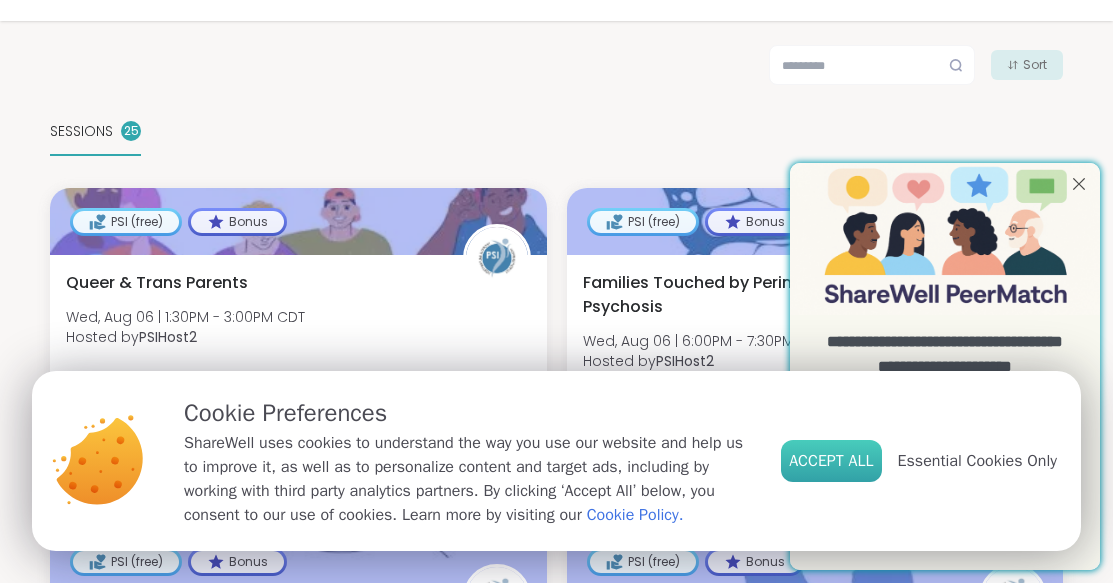 scroll, scrollTop: 0, scrollLeft: 0, axis: both 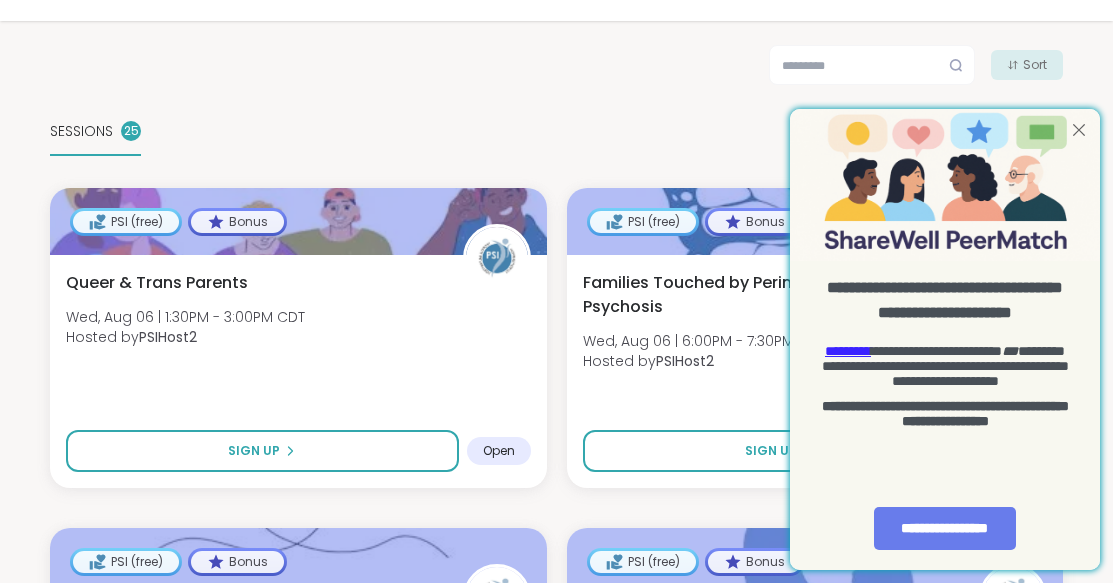 click at bounding box center [1079, 130] 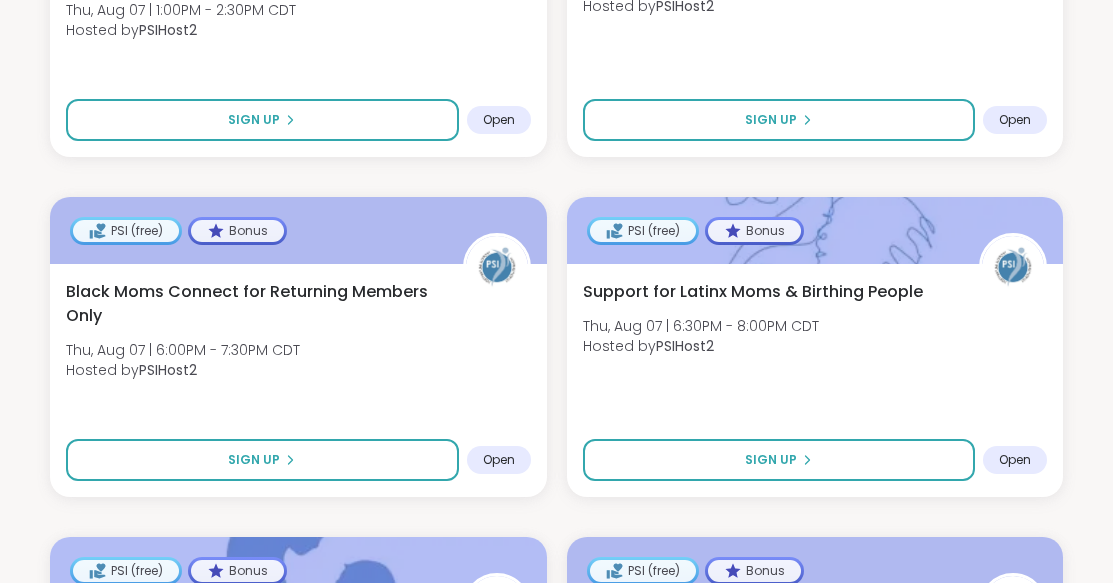 scroll, scrollTop: 4122, scrollLeft: 0, axis: vertical 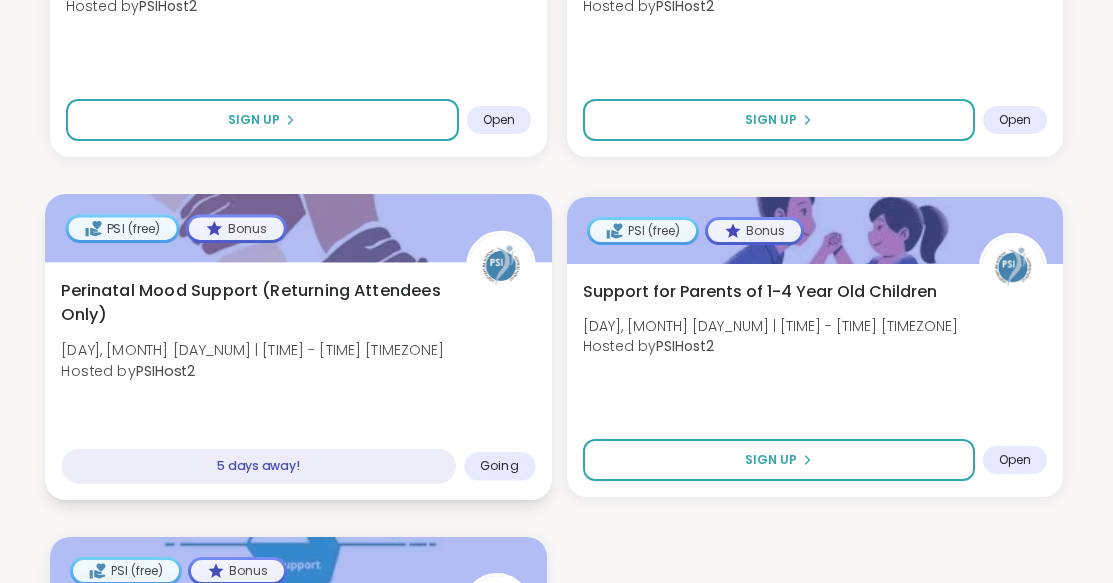 click on "Perinatal Mood Support (Returning Attendees Only) Tue, Aug 12 | 10:00AM - 11:30AM CDT Hosted by  PSIHost2" at bounding box center (298, 335) 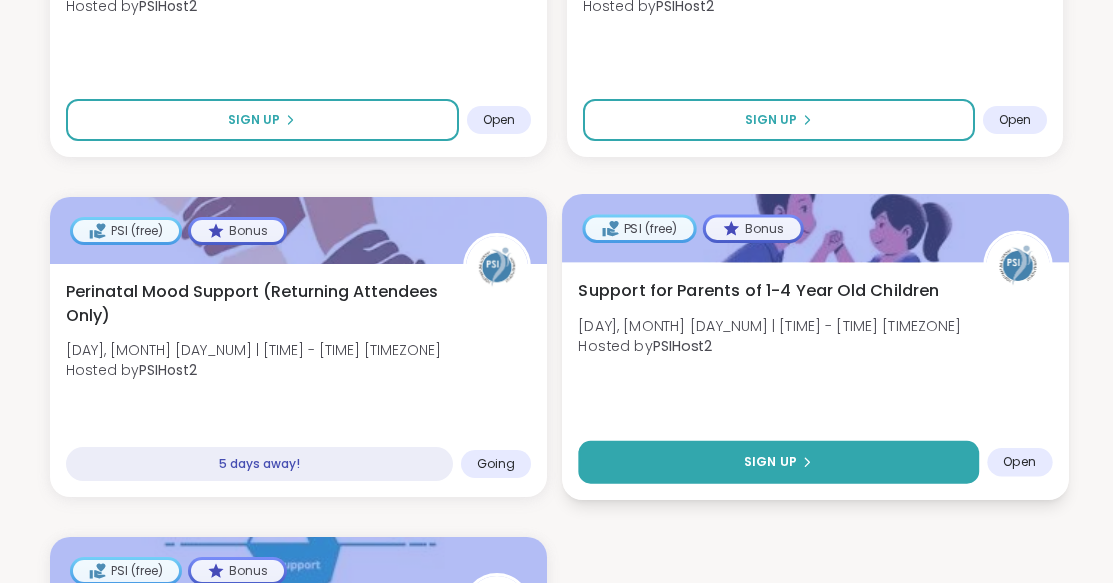 click on "Sign Up" at bounding box center [769, 462] 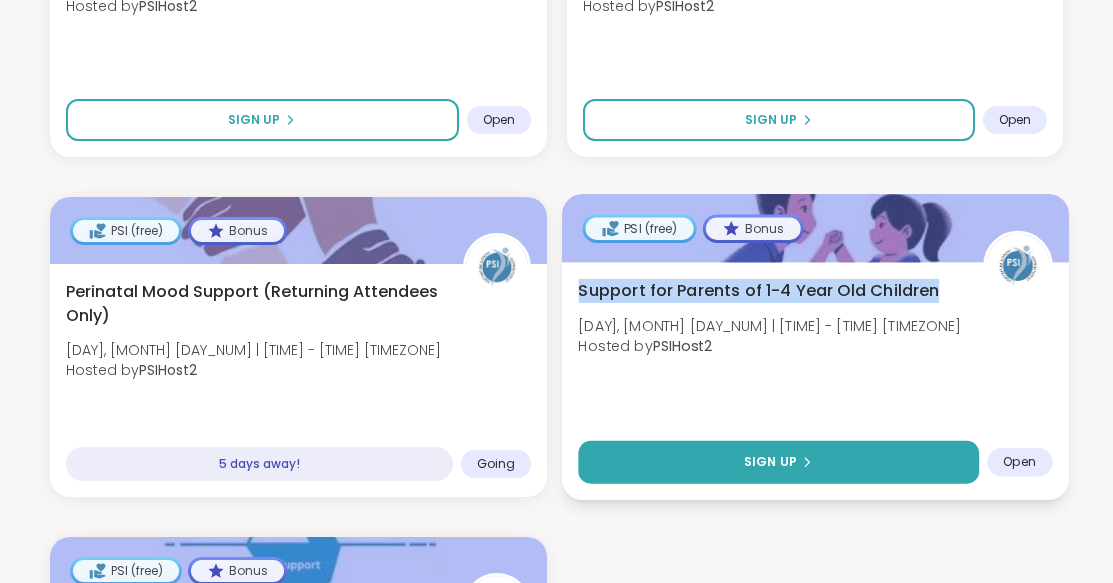 drag, startPoint x: 579, startPoint y: 286, endPoint x: 935, endPoint y: 278, distance: 356.08987 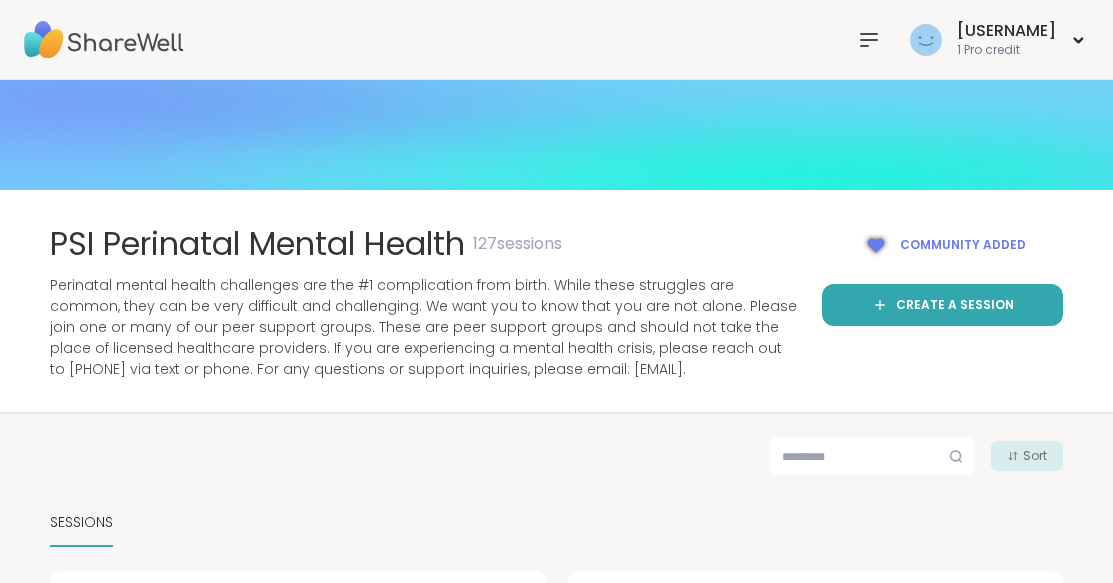 scroll, scrollTop: 374, scrollLeft: 0, axis: vertical 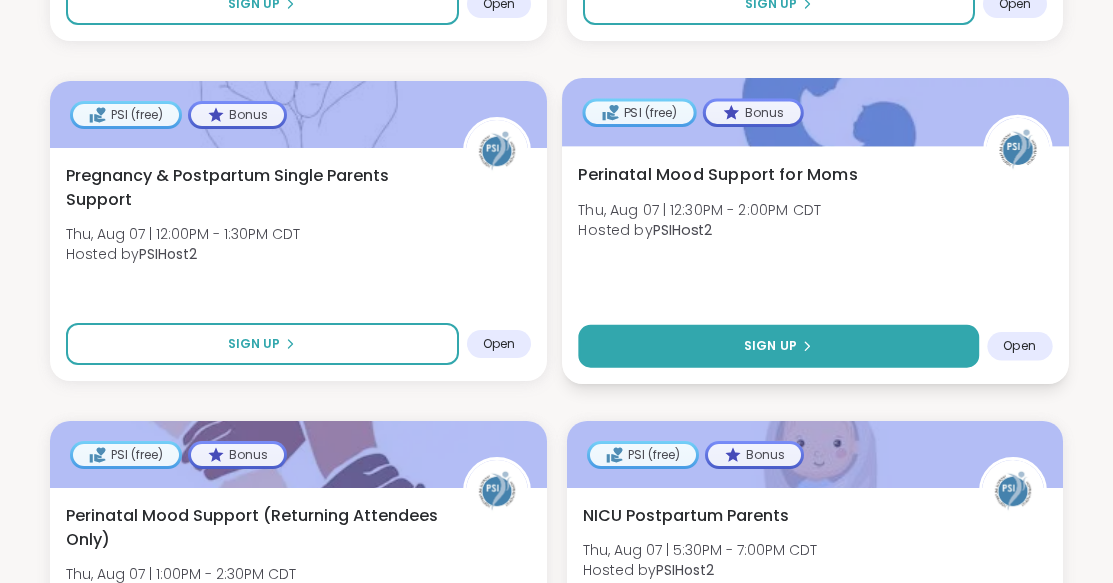 click on "Sign Up" at bounding box center [769, 346] 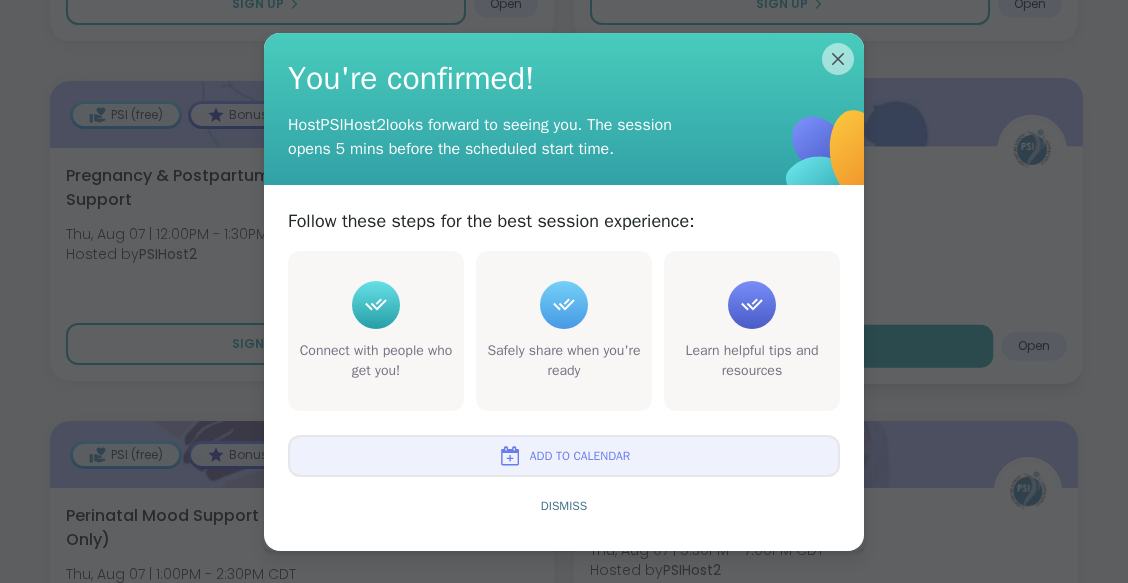 click on "Add to Calendar" at bounding box center [580, 456] 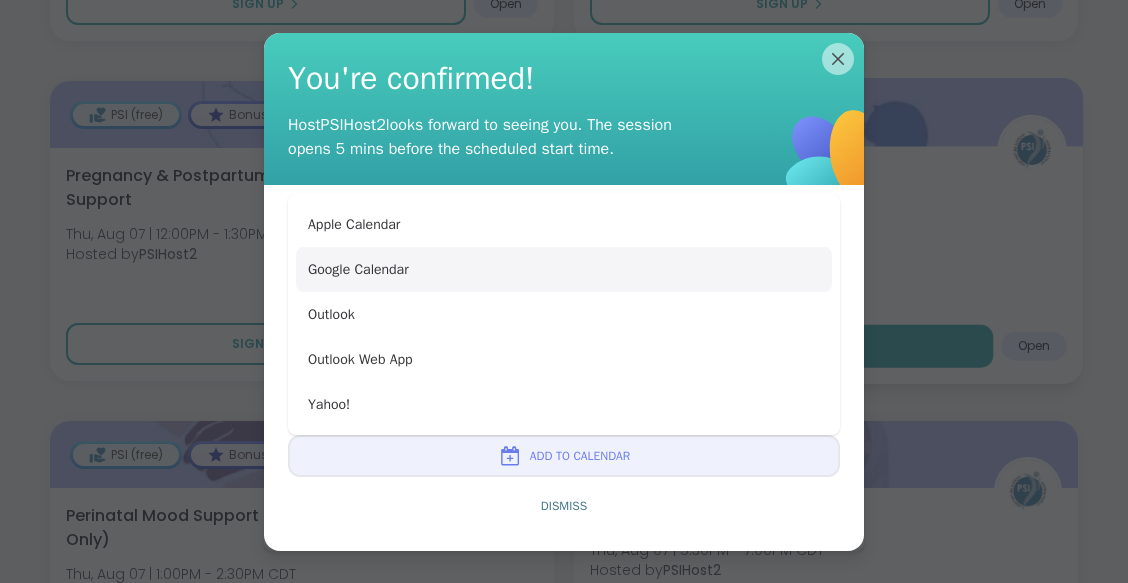 click on "Google Calendar" at bounding box center (564, 269) 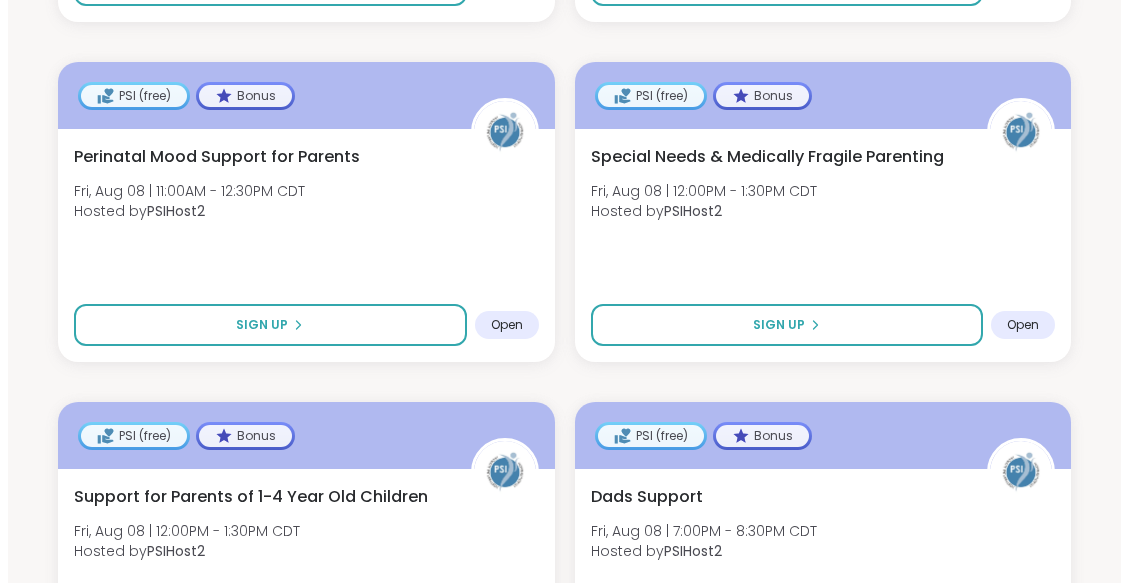 scroll, scrollTop: 2558, scrollLeft: 0, axis: vertical 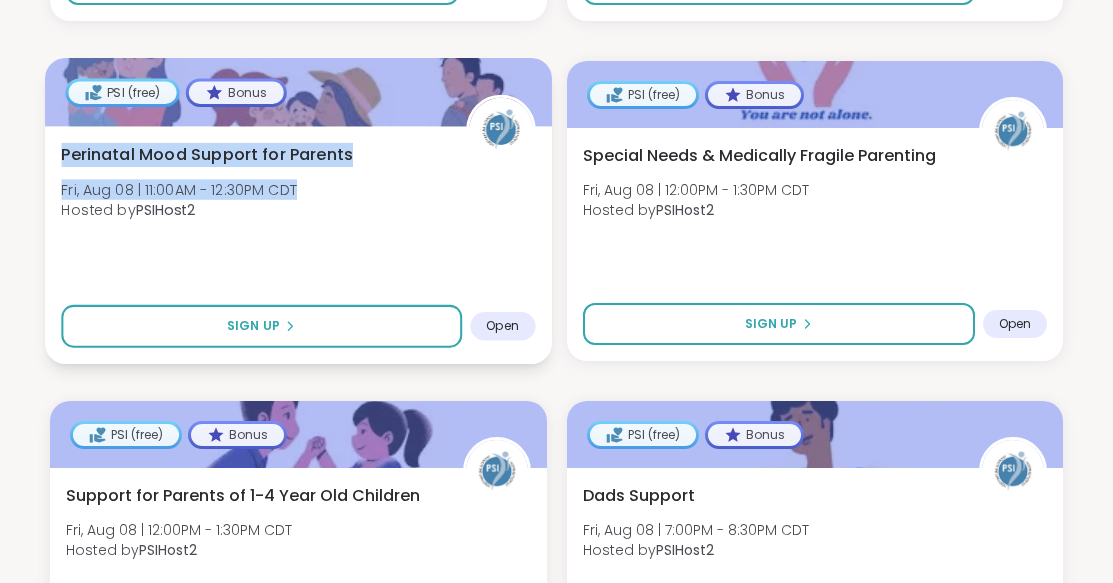 drag, startPoint x: 308, startPoint y: 194, endPoint x: 61, endPoint y: 167, distance: 248.47133 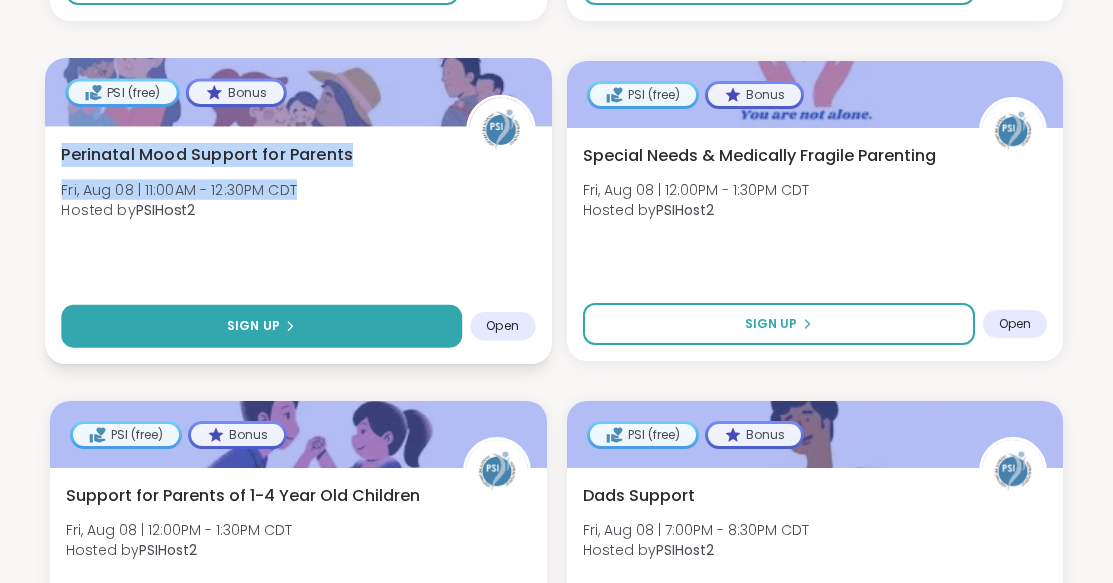 click on "Sign Up" at bounding box center [261, 326] 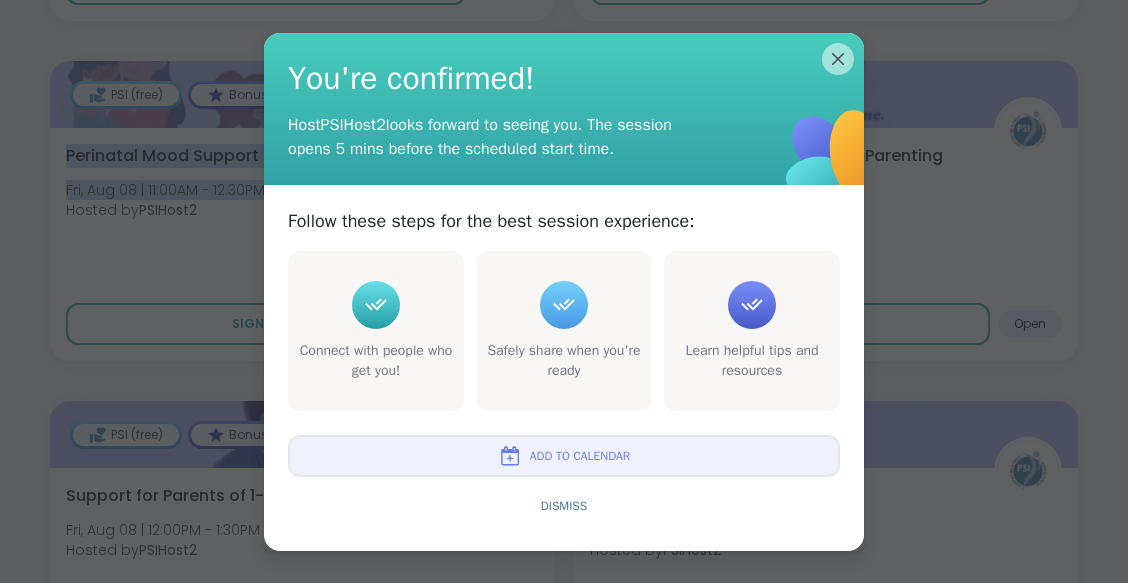click at bounding box center [510, 456] 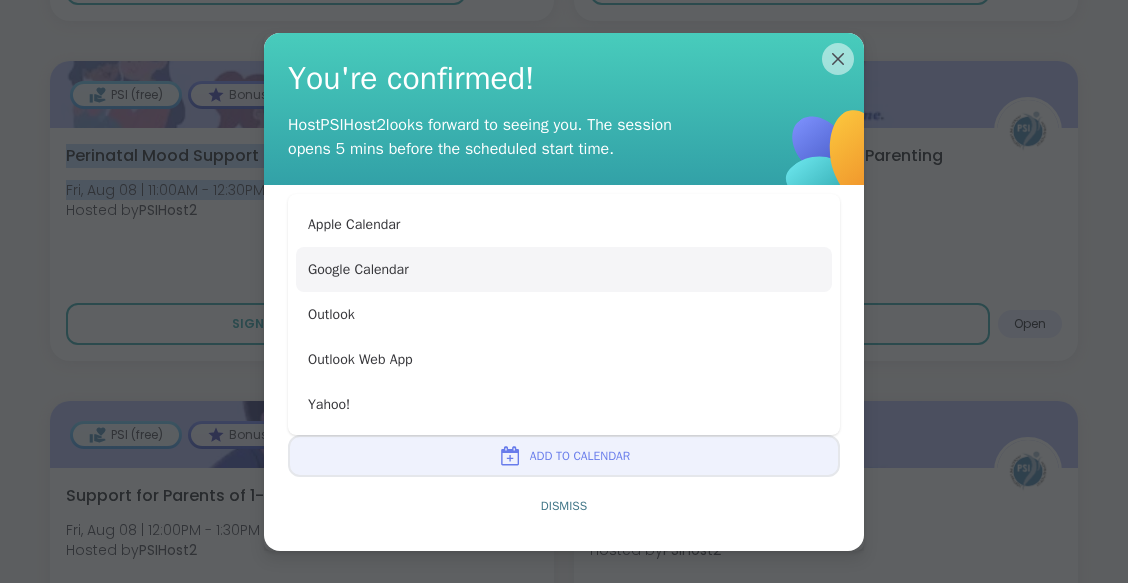 click on "Google Calendar" at bounding box center (564, 269) 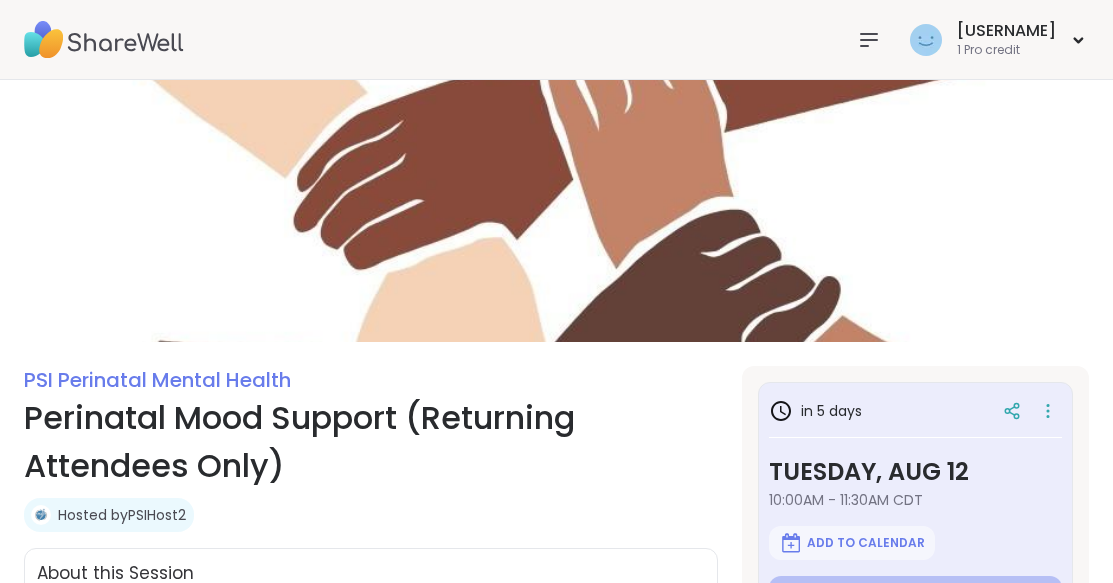 scroll, scrollTop: 492, scrollLeft: 0, axis: vertical 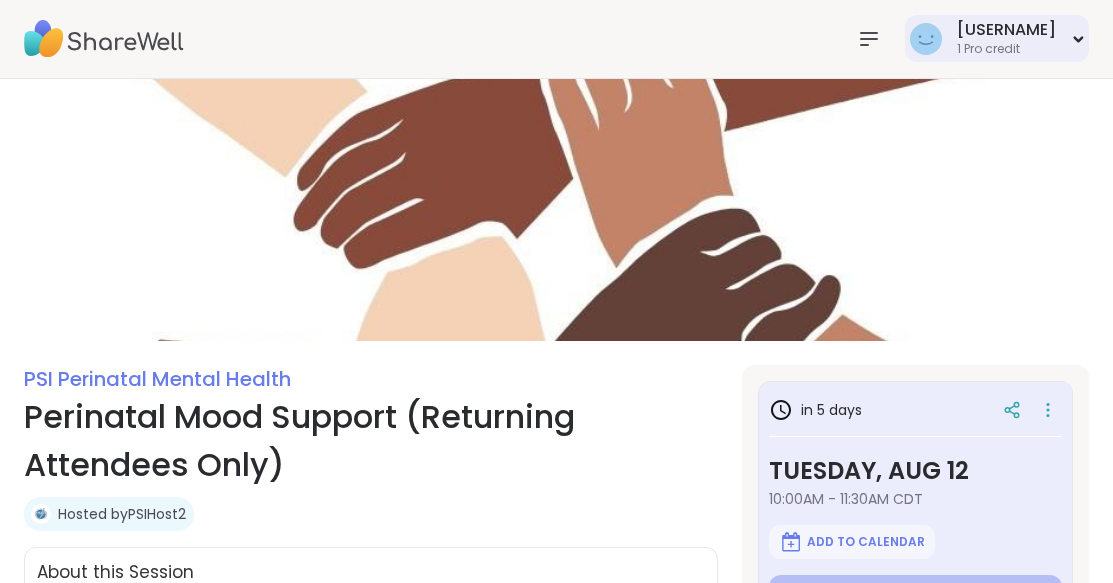 click on "emilycmclane 1 Pro credit" at bounding box center (997, 38) 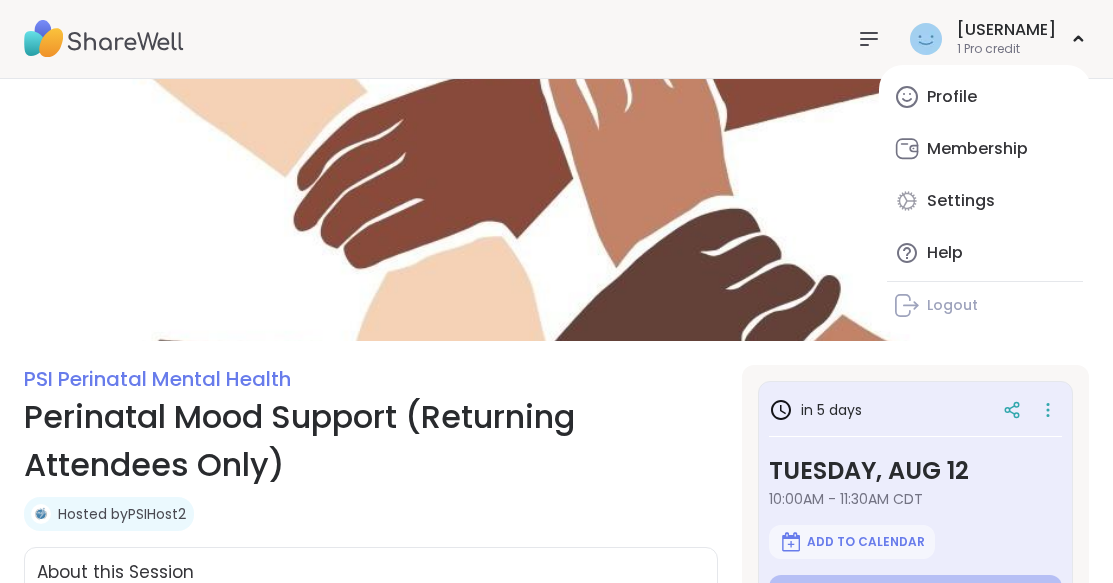click 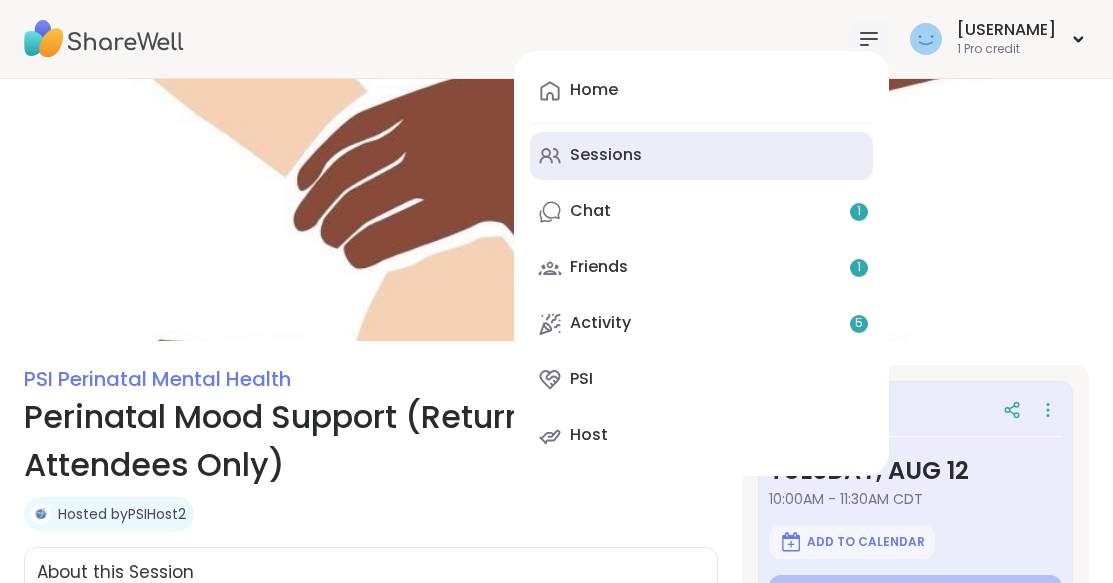click on "Sessions" at bounding box center (701, 156) 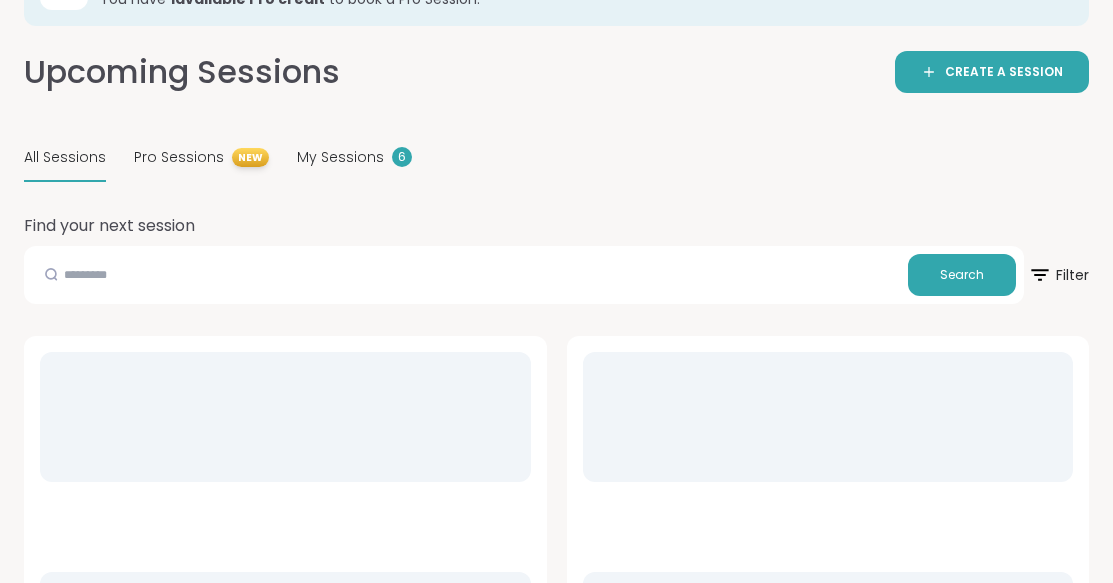 scroll, scrollTop: 159, scrollLeft: 0, axis: vertical 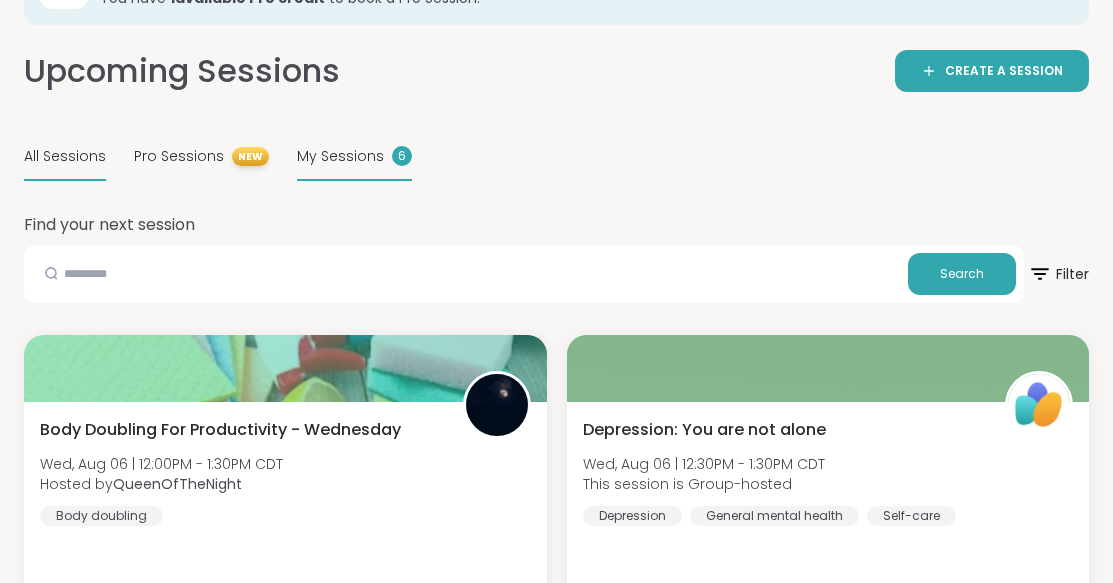 click on "My Sessions" at bounding box center [340, 156] 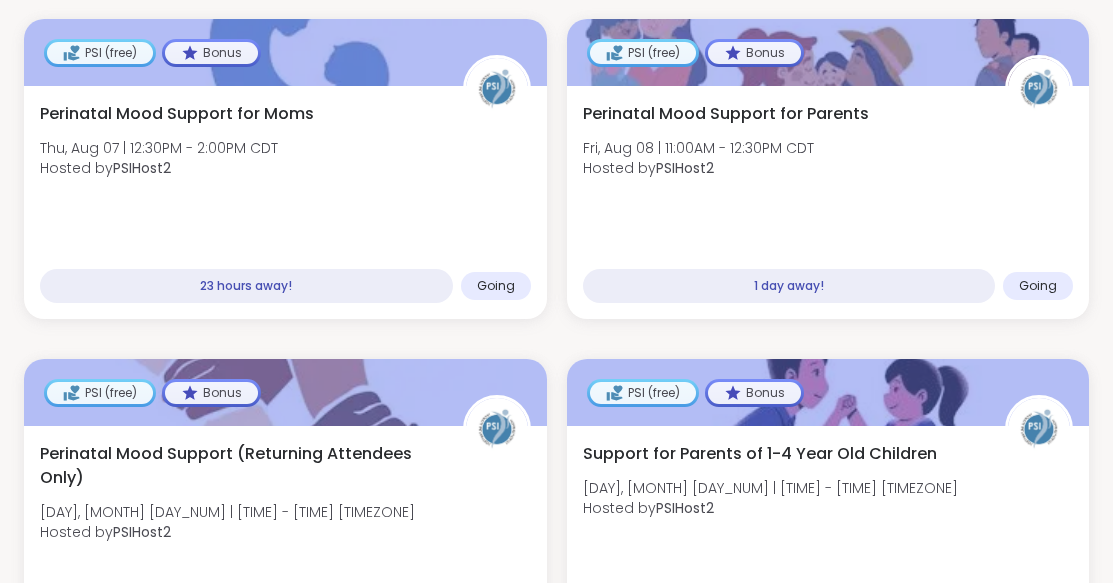 scroll, scrollTop: 403, scrollLeft: 0, axis: vertical 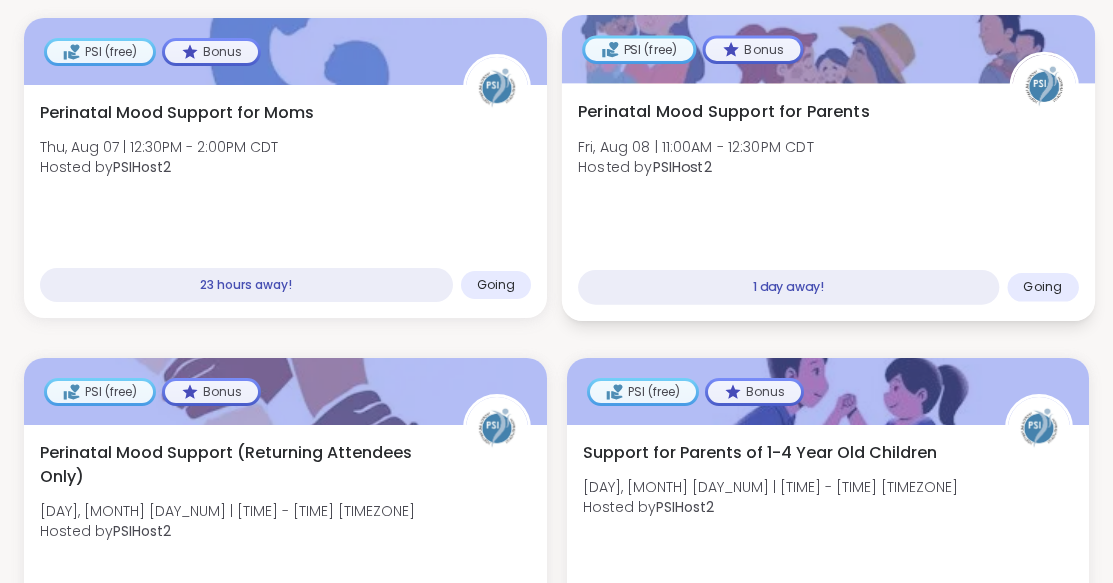 click on "Perinatal Mood Support for Parents Fri, Aug 08 | 11:00AM - 12:30PM CDT Hosted by  PSIHost2 1 day away! Going" at bounding box center [827, 202] 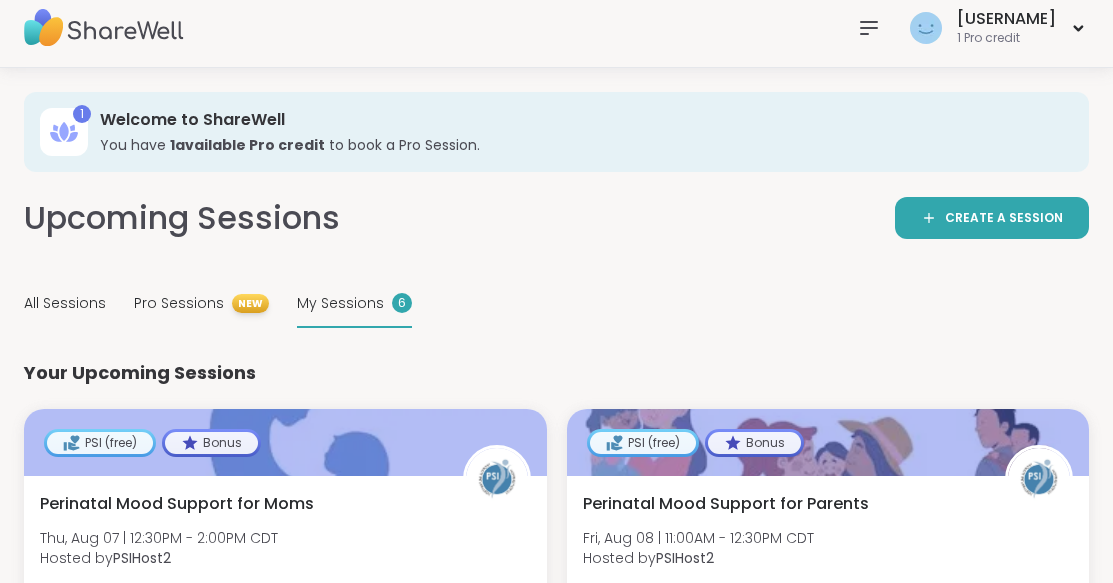 scroll, scrollTop: 0, scrollLeft: 0, axis: both 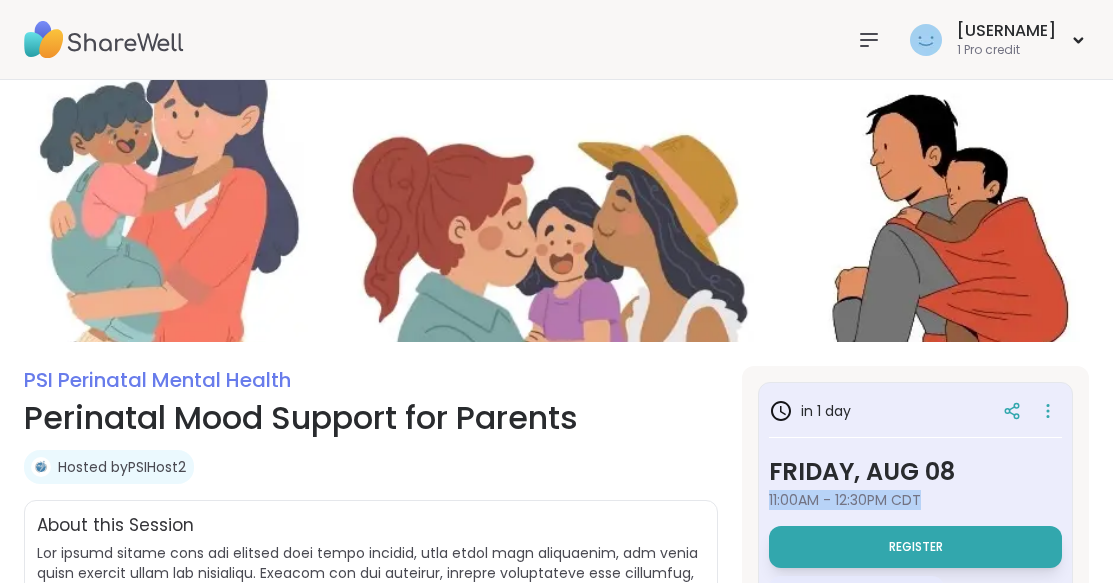 drag, startPoint x: 925, startPoint y: 509, endPoint x: 763, endPoint y: 511, distance: 162.01234 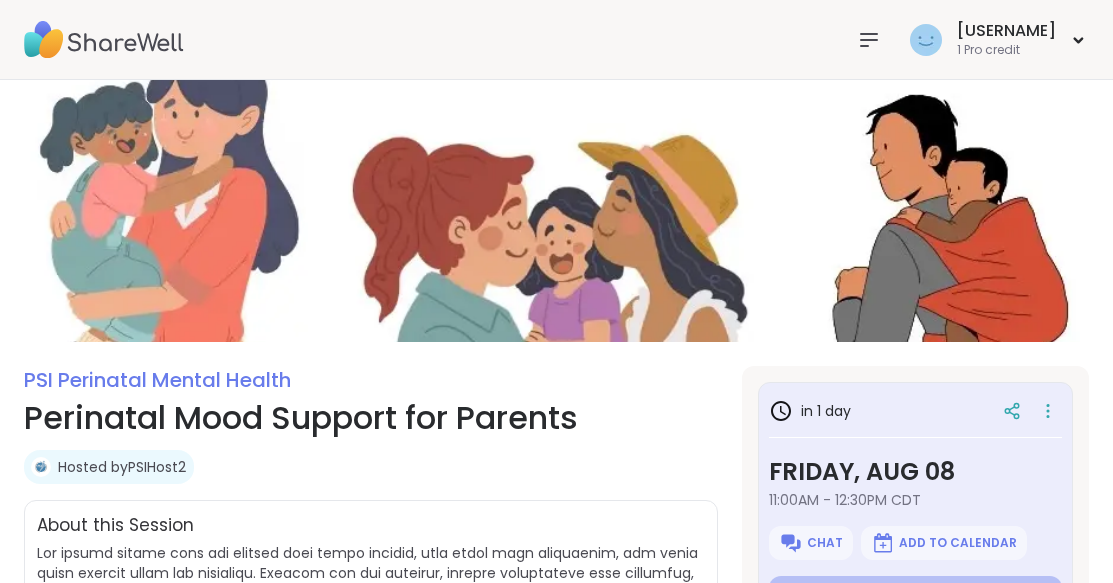 scroll, scrollTop: 311, scrollLeft: 0, axis: vertical 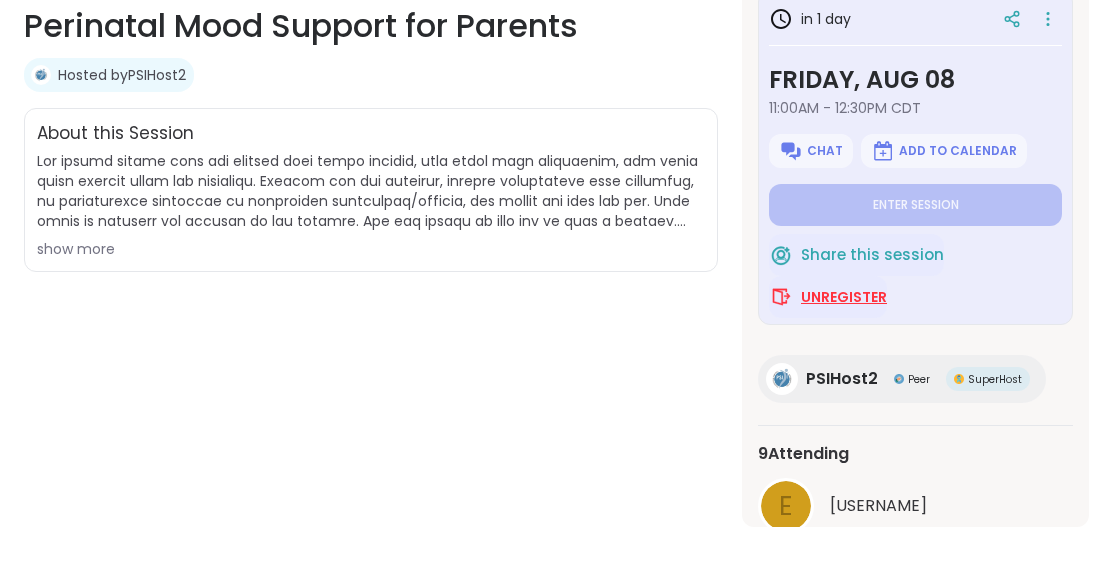click on "Unregister" at bounding box center [828, 297] 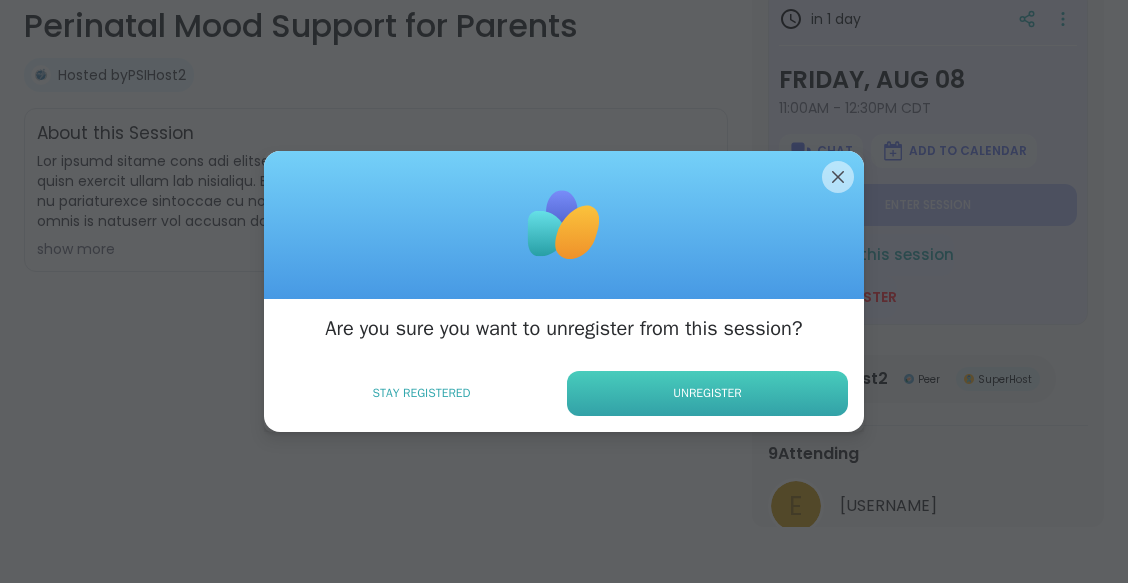 click on "Unregister" at bounding box center [707, 393] 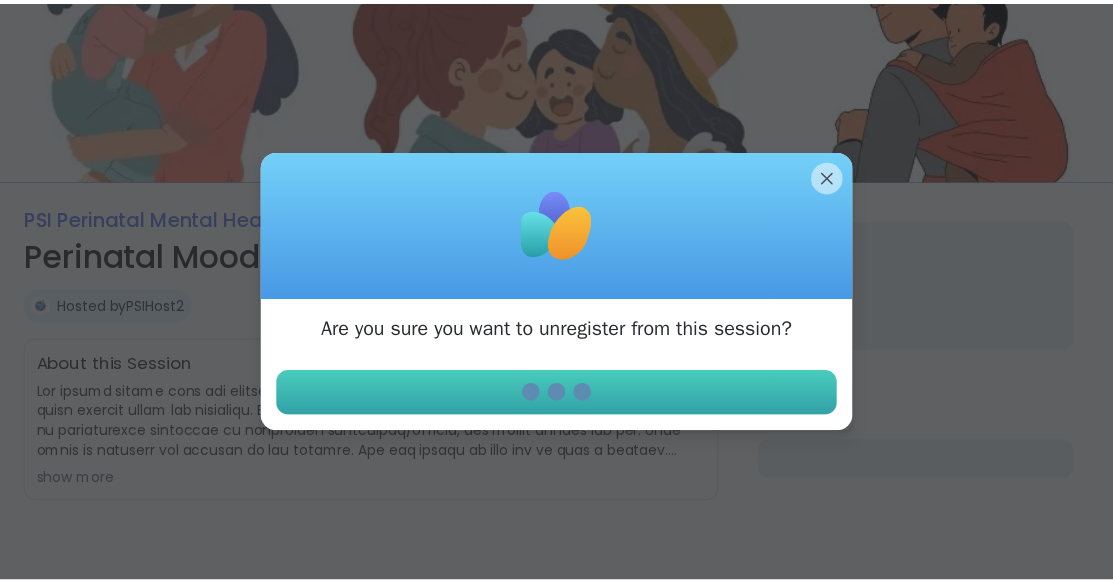 scroll, scrollTop: 160, scrollLeft: 0, axis: vertical 